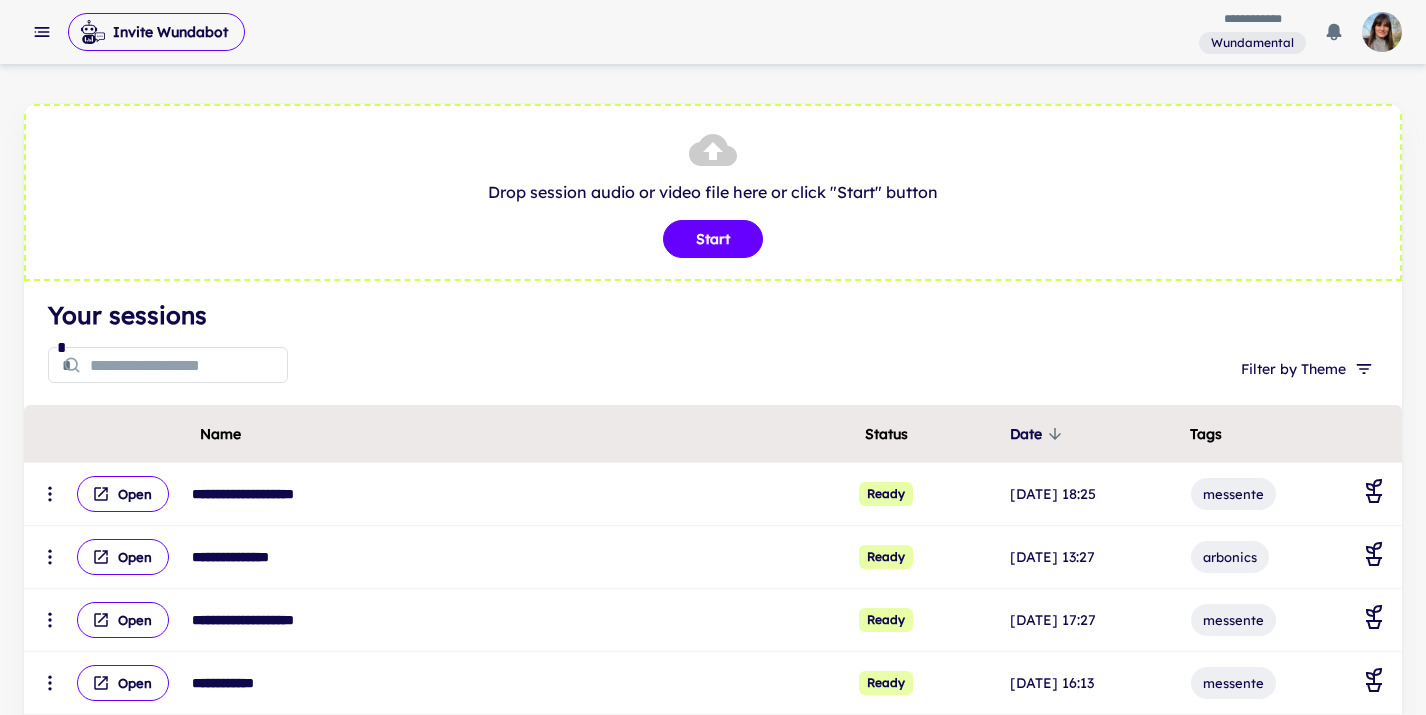 scroll, scrollTop: 0, scrollLeft: 0, axis: both 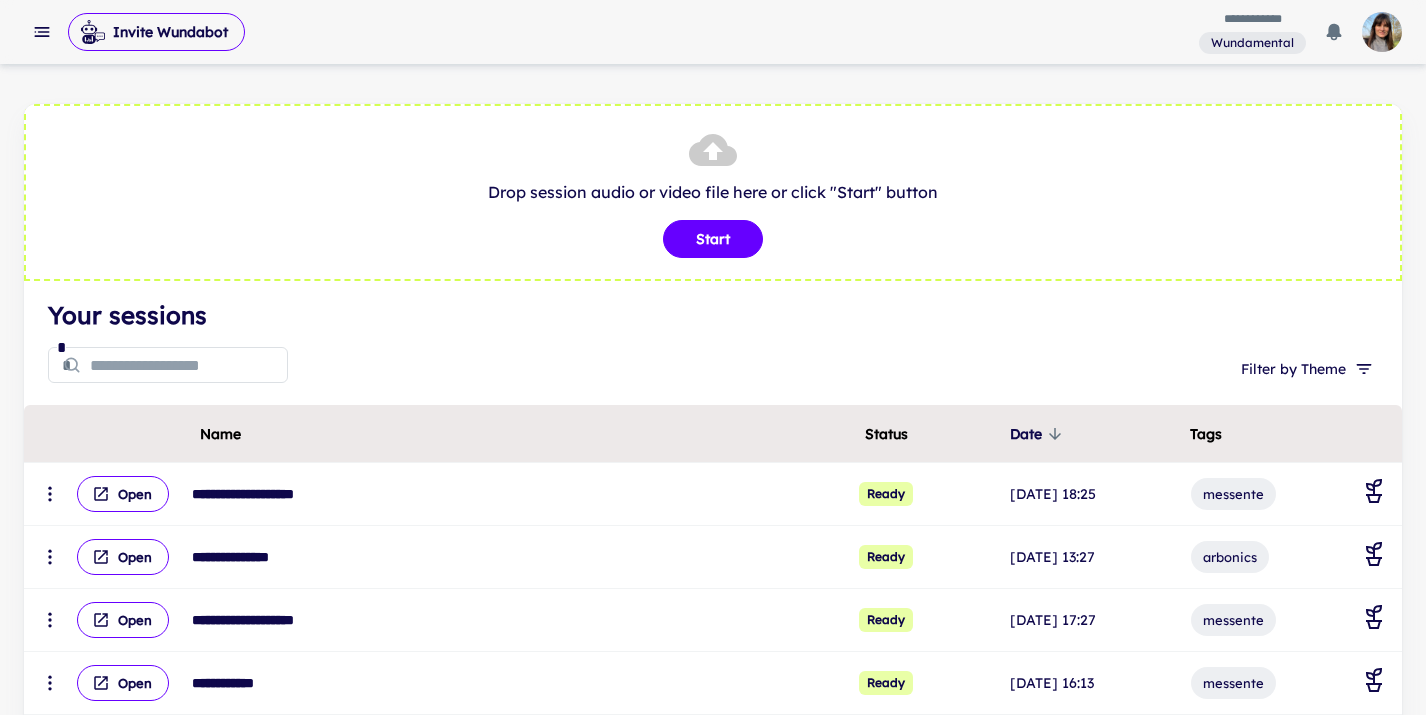 click at bounding box center [189, 365] 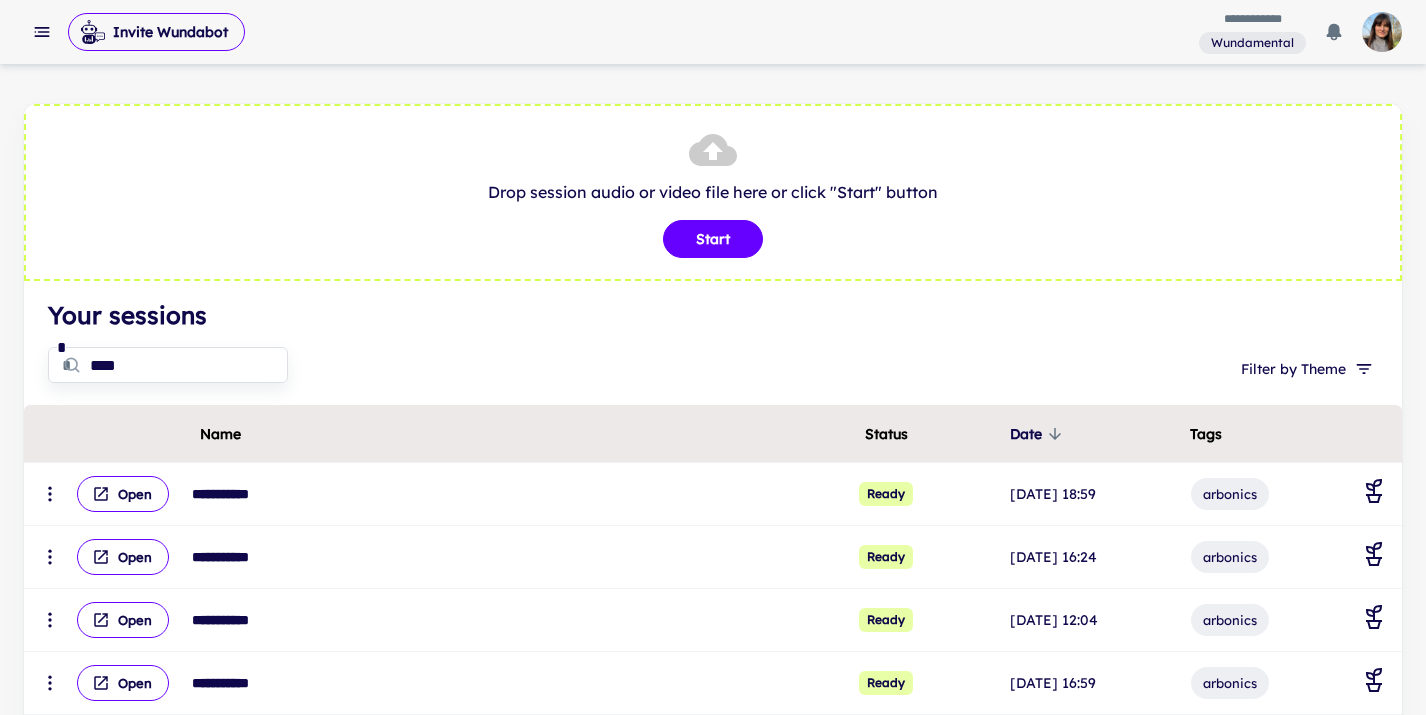 type on "****" 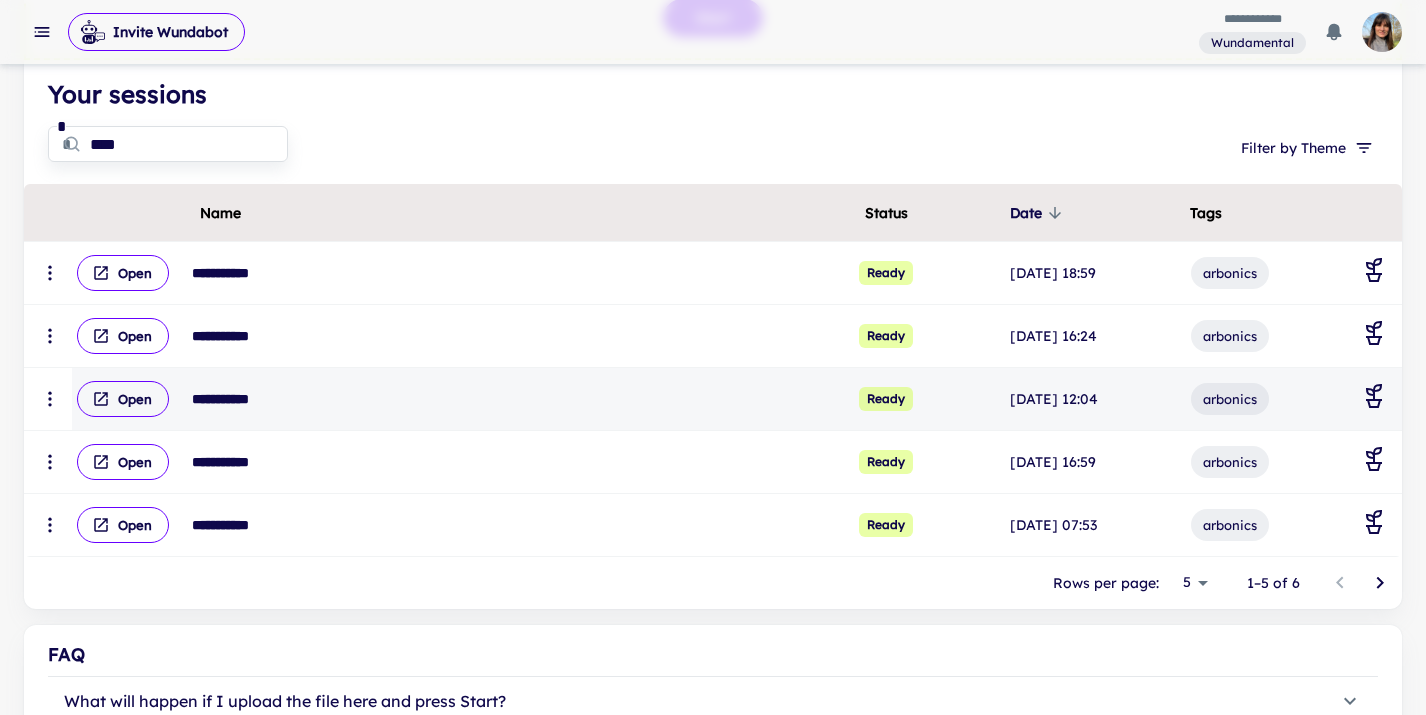 scroll, scrollTop: 250, scrollLeft: 0, axis: vertical 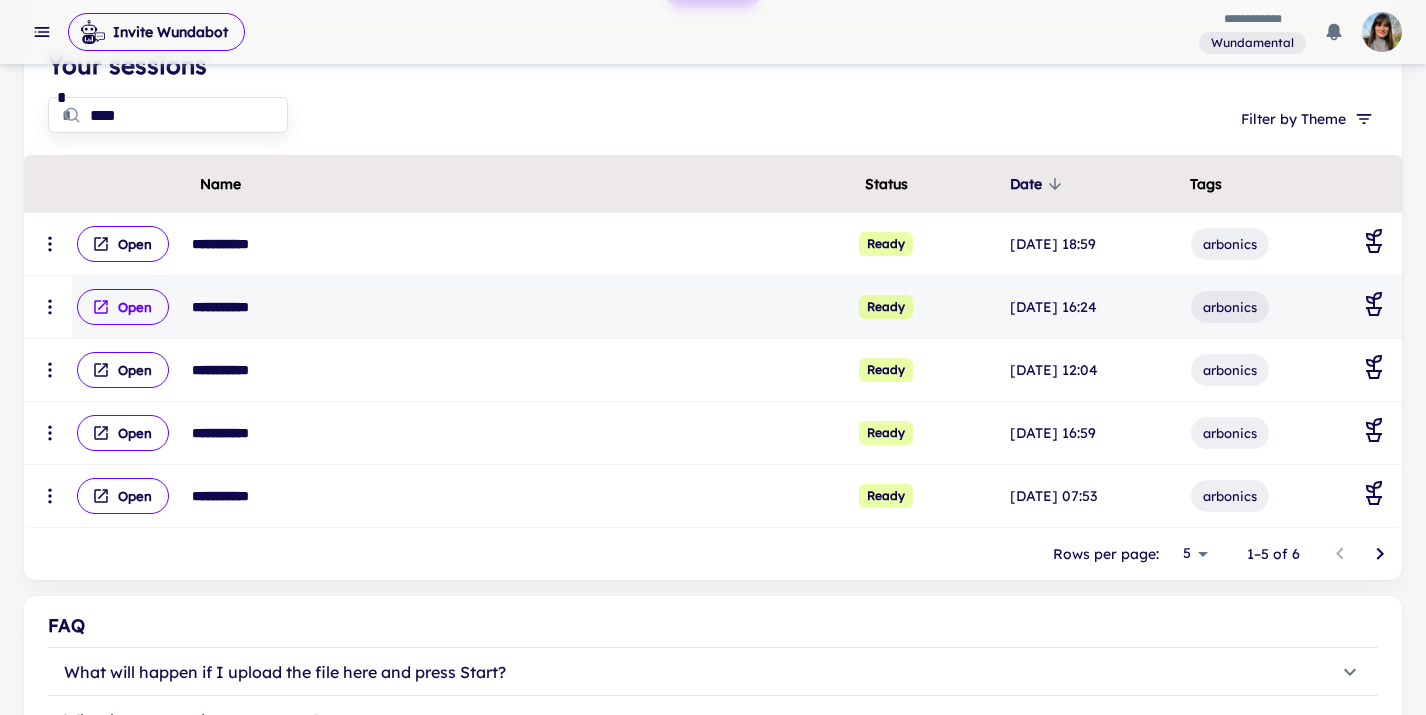 click on "Open" at bounding box center [123, 307] 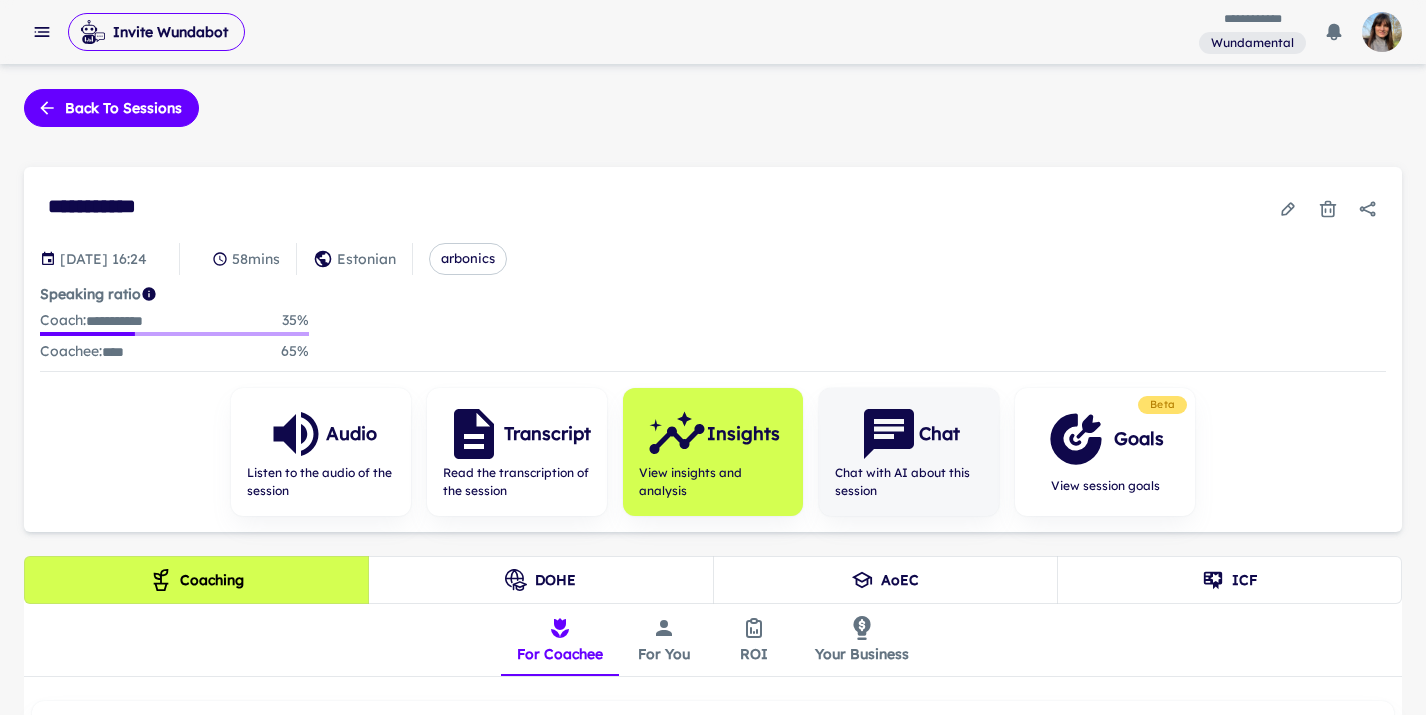 click 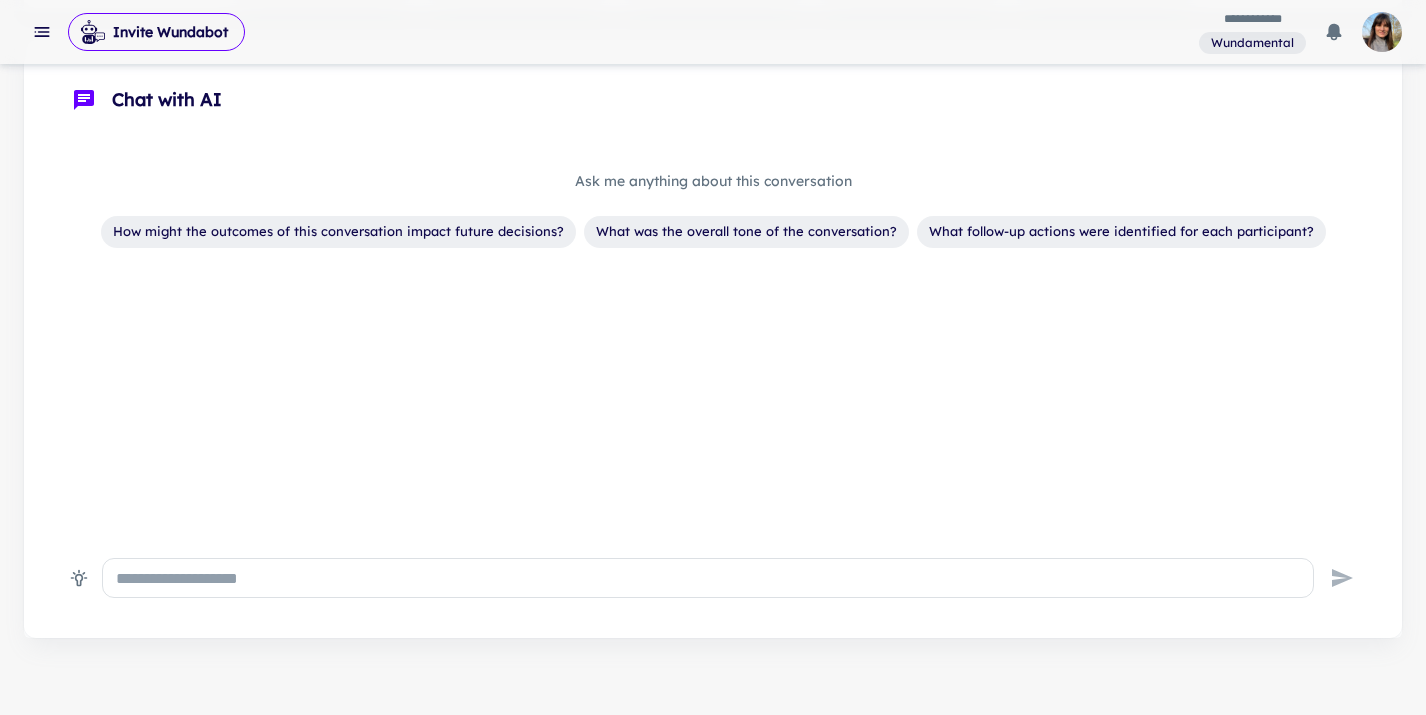 scroll, scrollTop: 543, scrollLeft: 0, axis: vertical 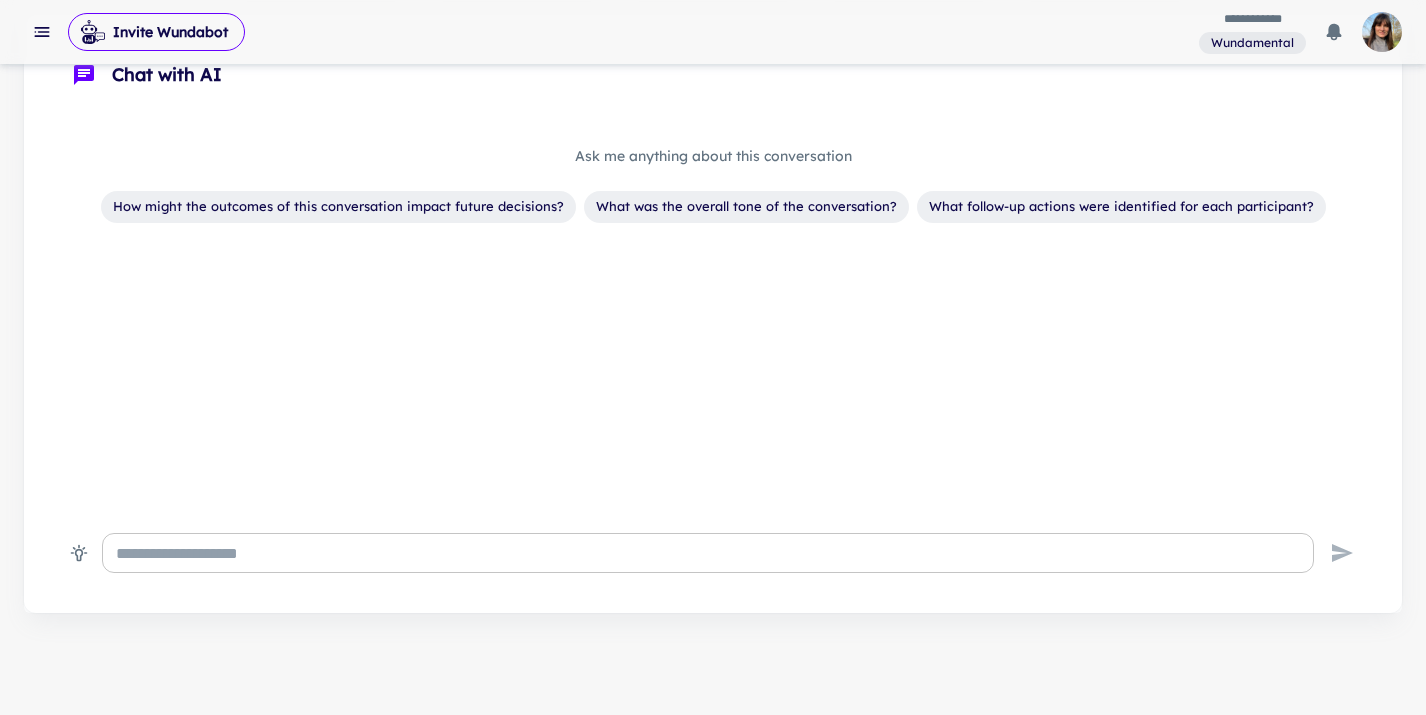 click on "* ​" at bounding box center (708, 553) 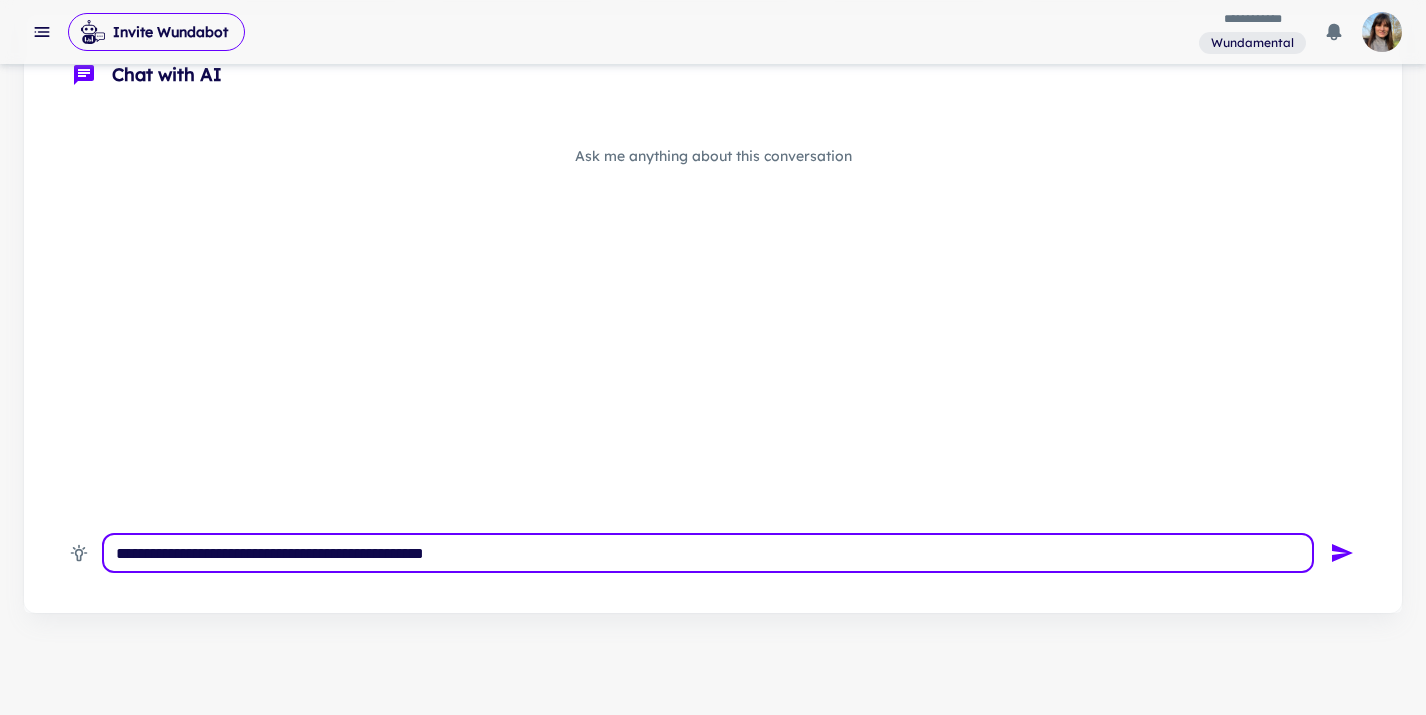 paste on "**********" 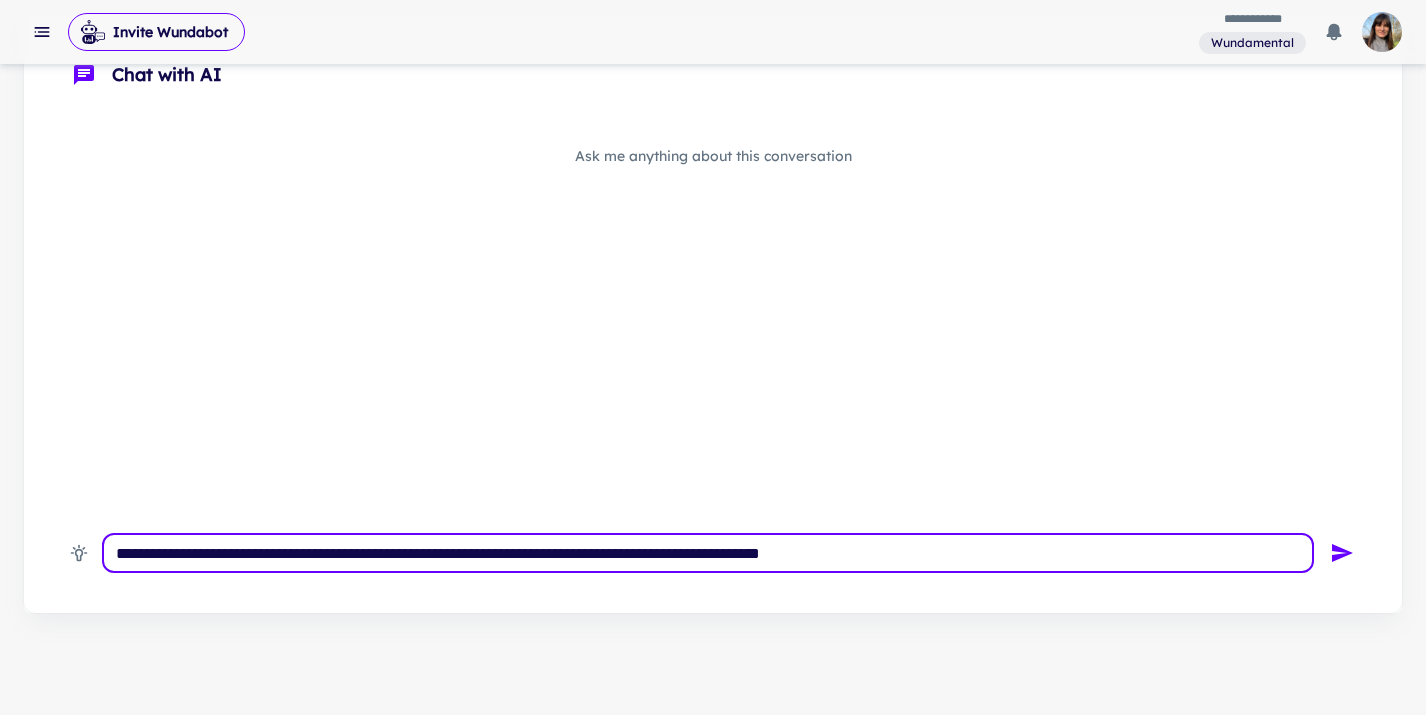type 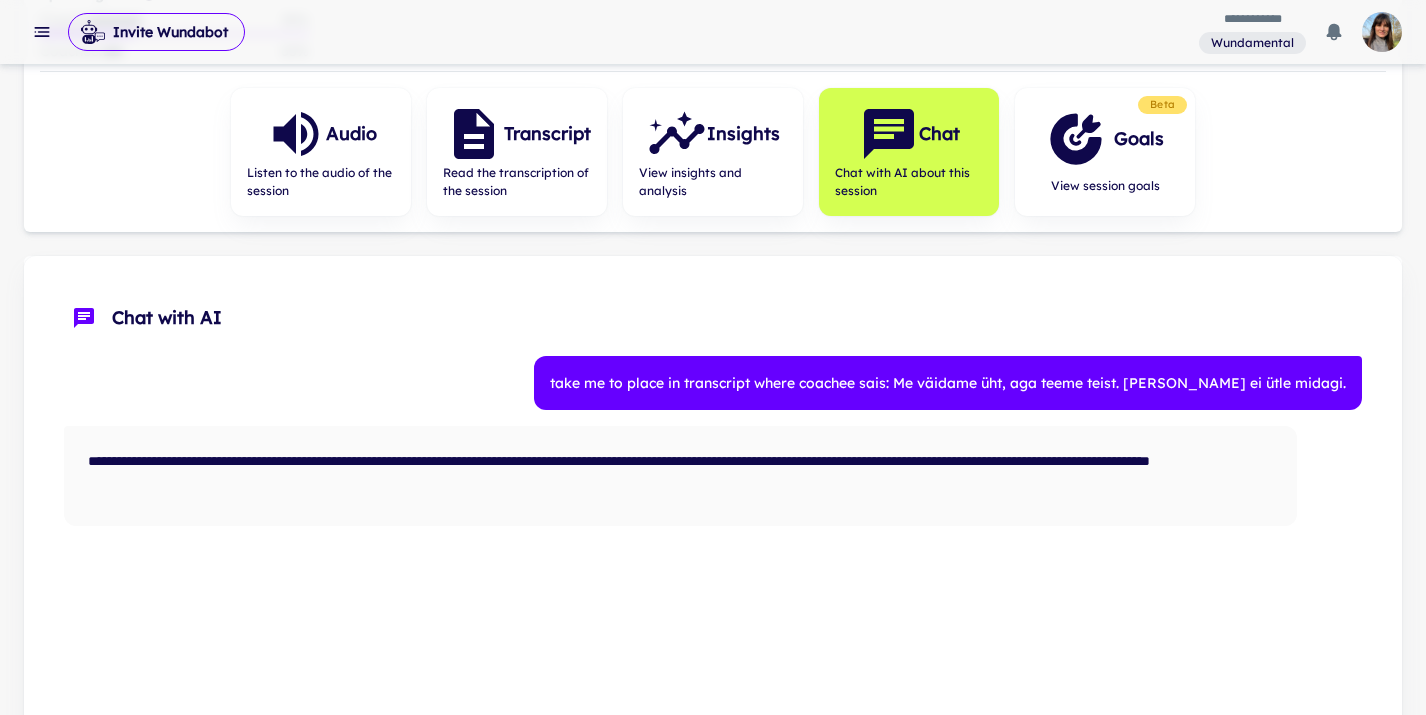 scroll, scrollTop: 289, scrollLeft: 0, axis: vertical 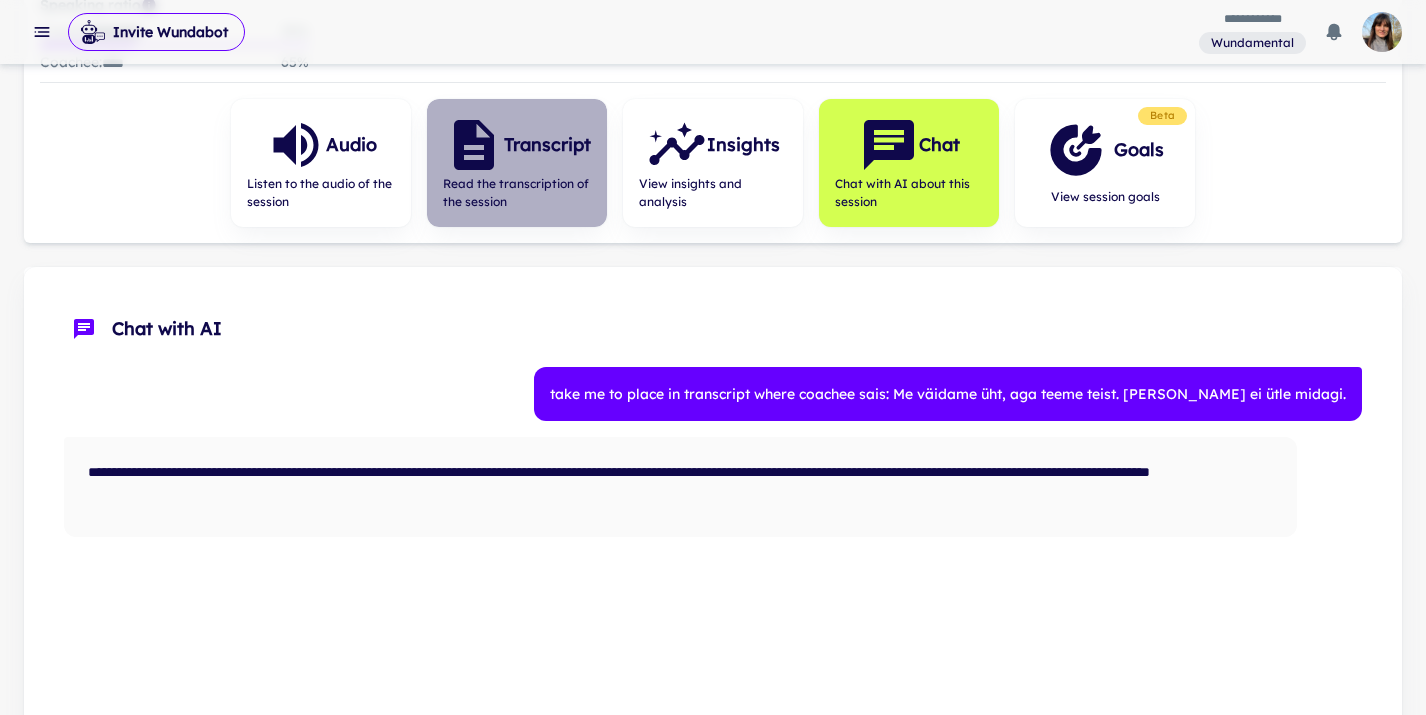 click on "Read the transcription of the session" at bounding box center (517, 193) 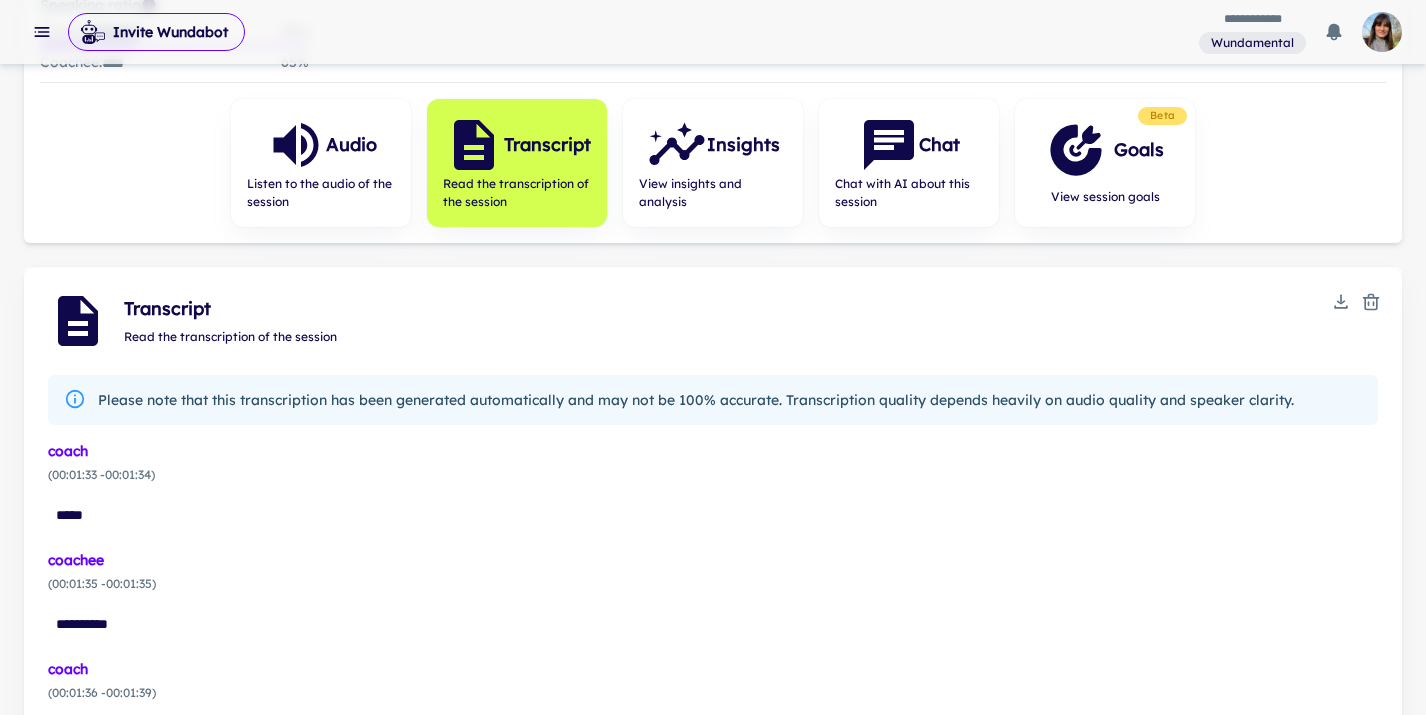 type 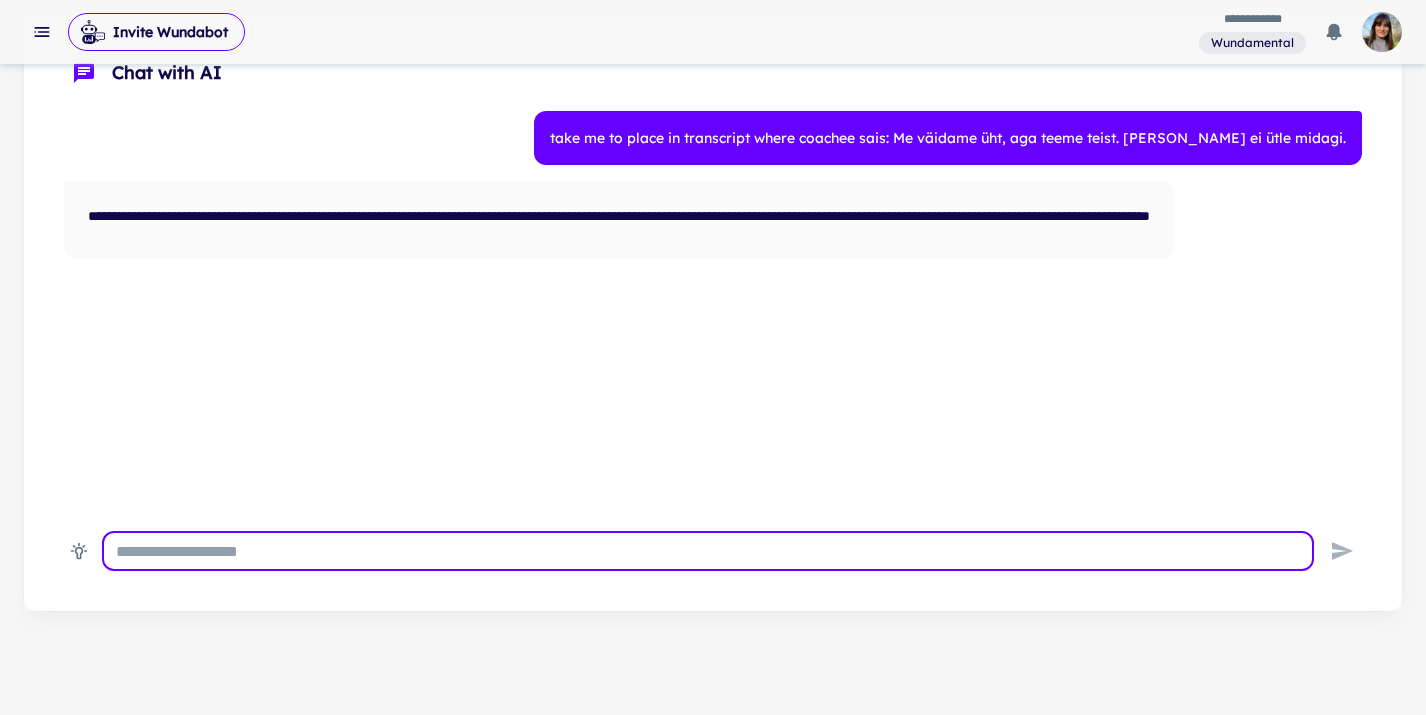 scroll, scrollTop: 543, scrollLeft: 0, axis: vertical 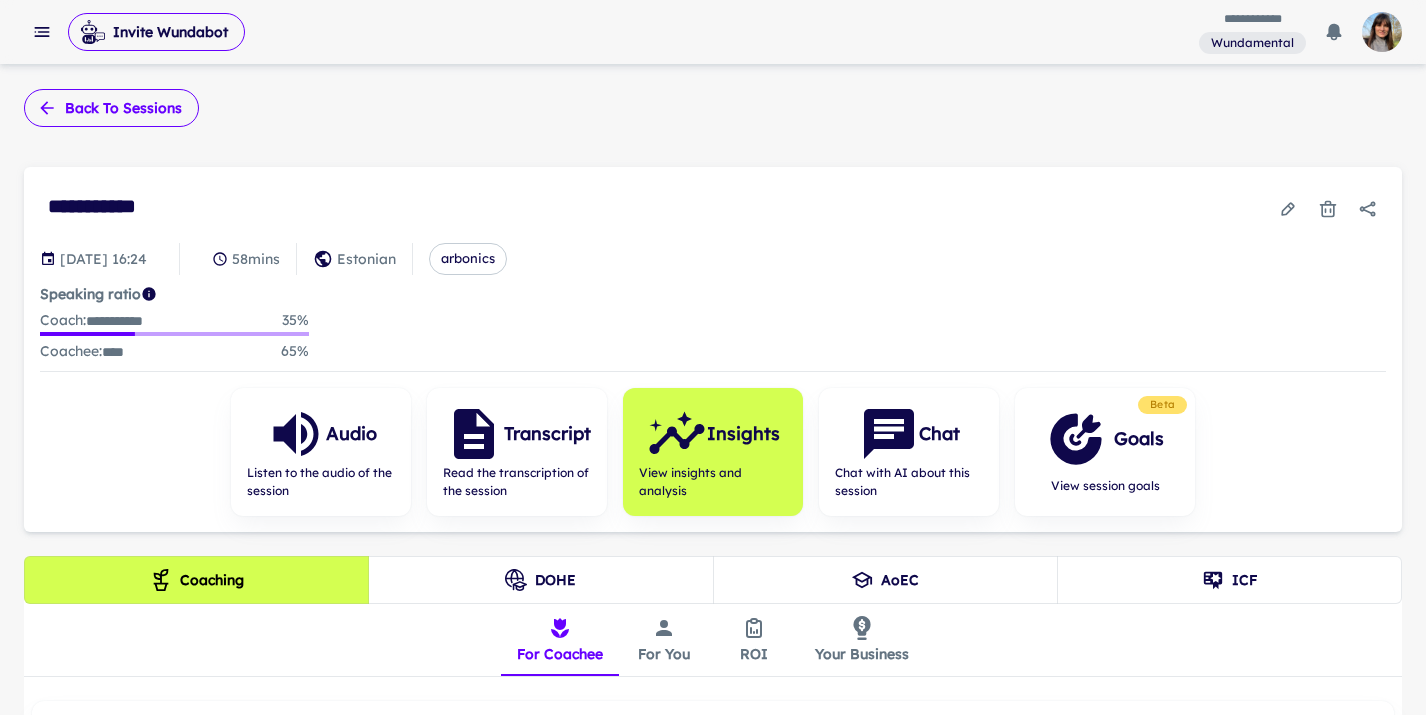 click on "Back to sessions" at bounding box center [111, 108] 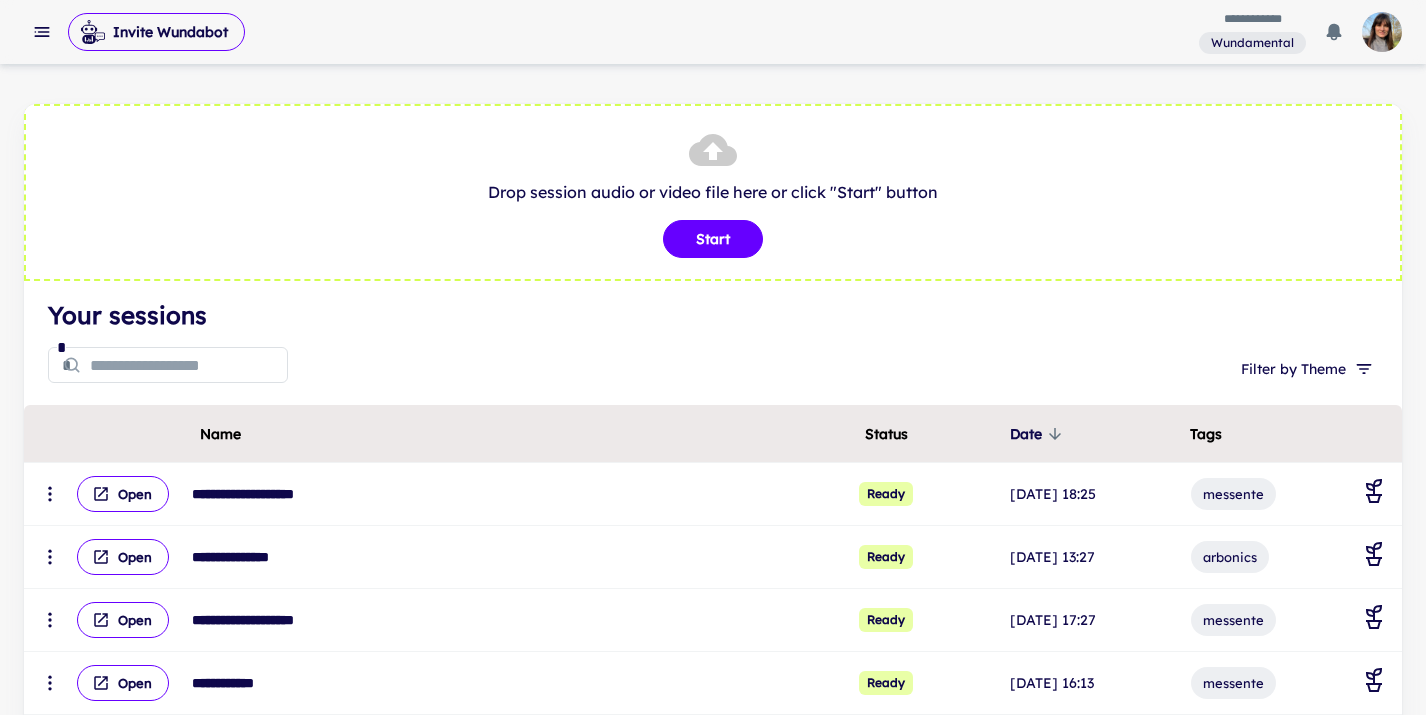 click at bounding box center [189, 365] 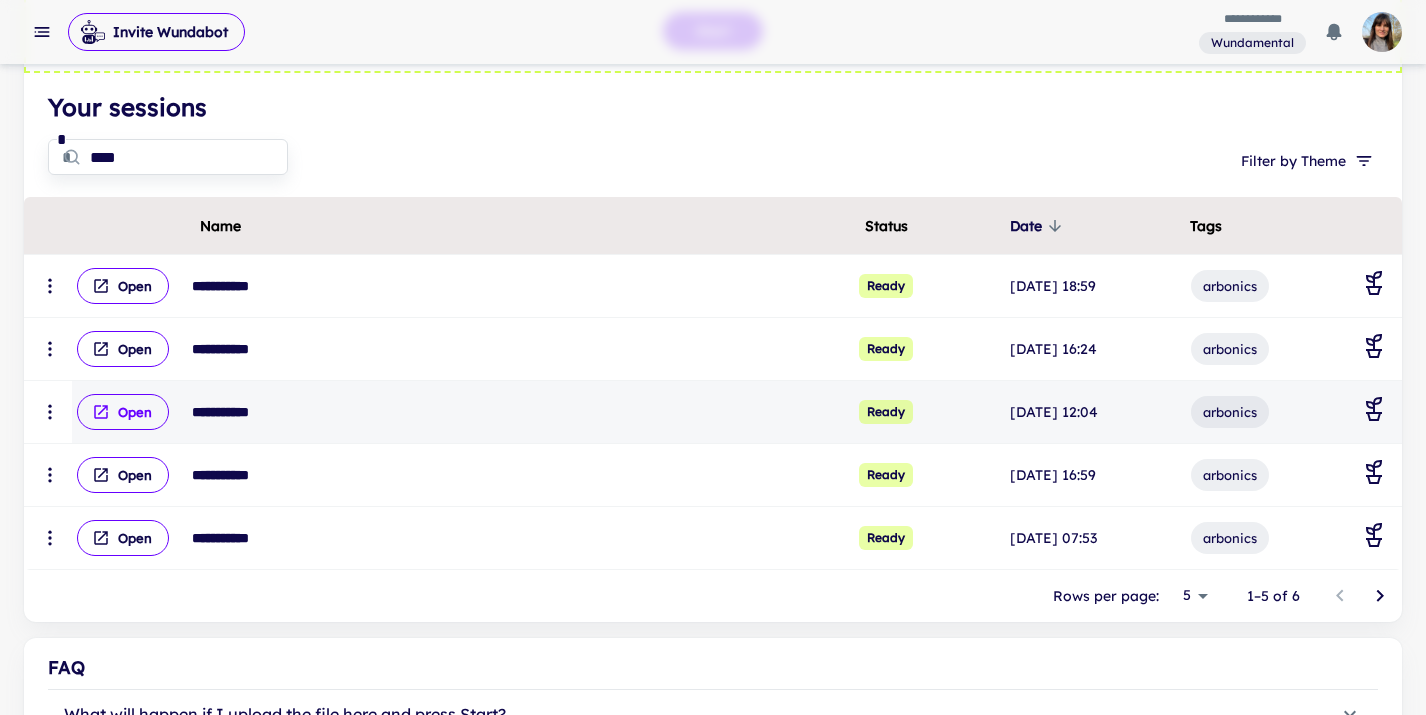 scroll, scrollTop: 210, scrollLeft: 0, axis: vertical 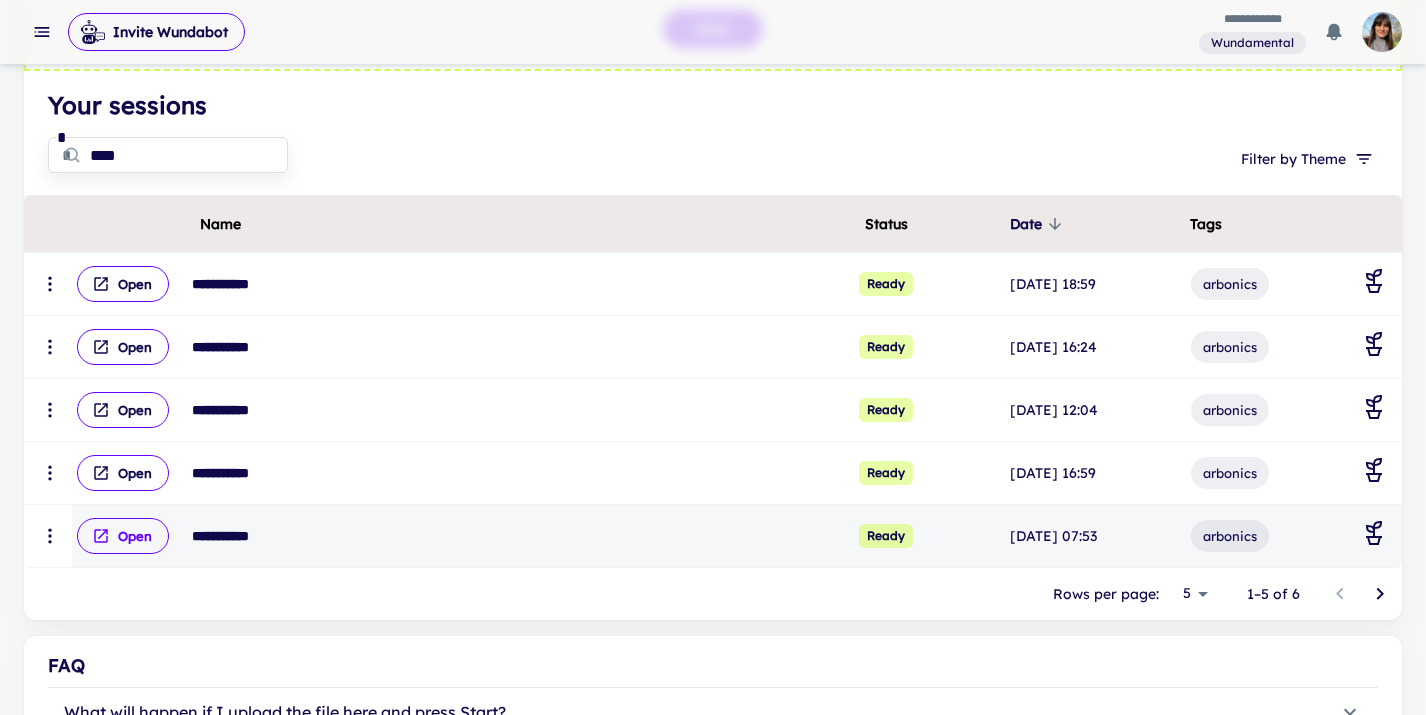 type on "****" 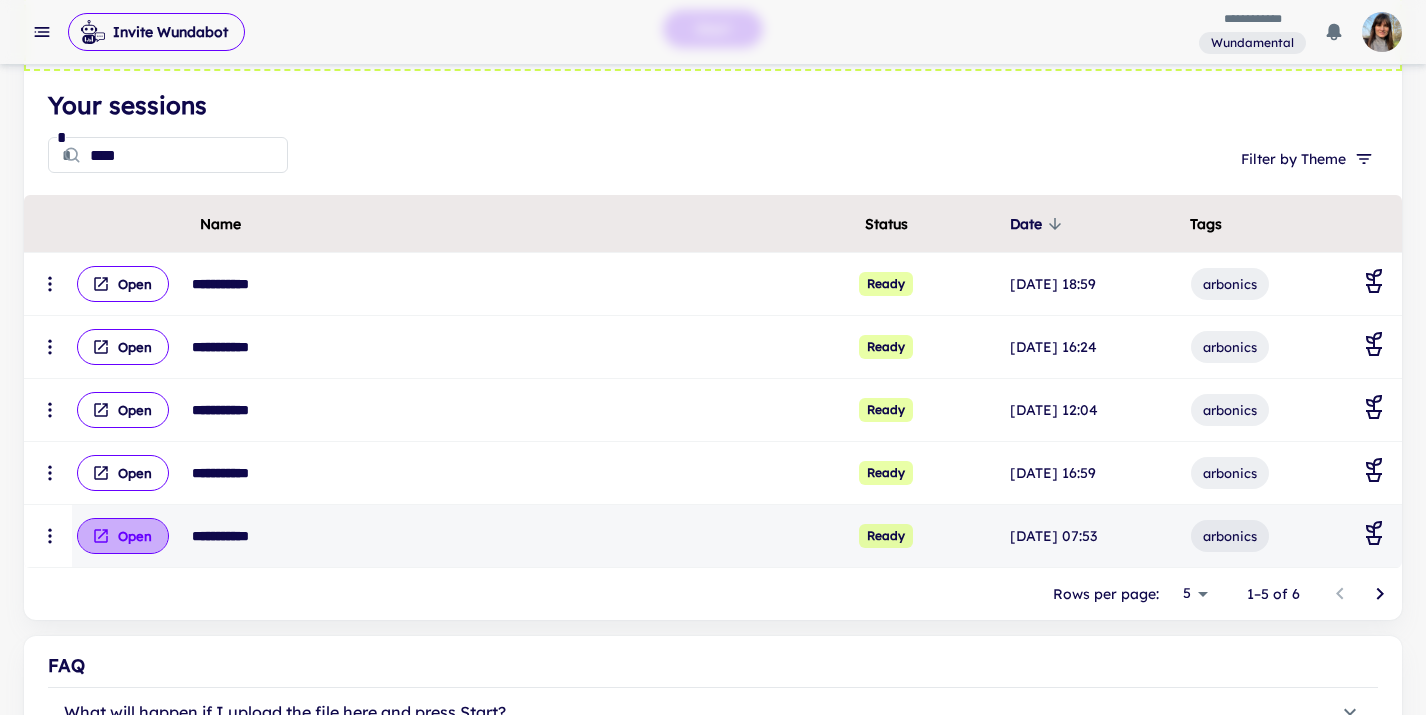 click on "Open" at bounding box center [123, 536] 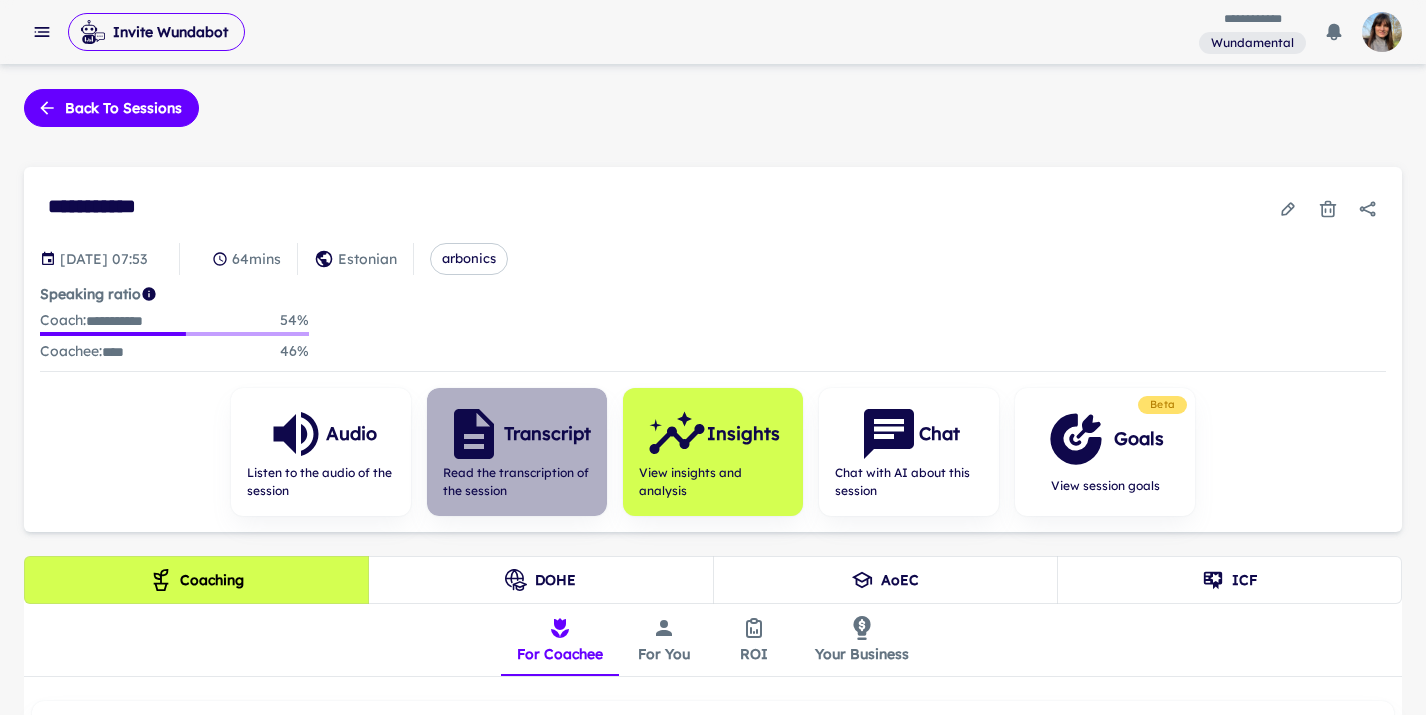 click 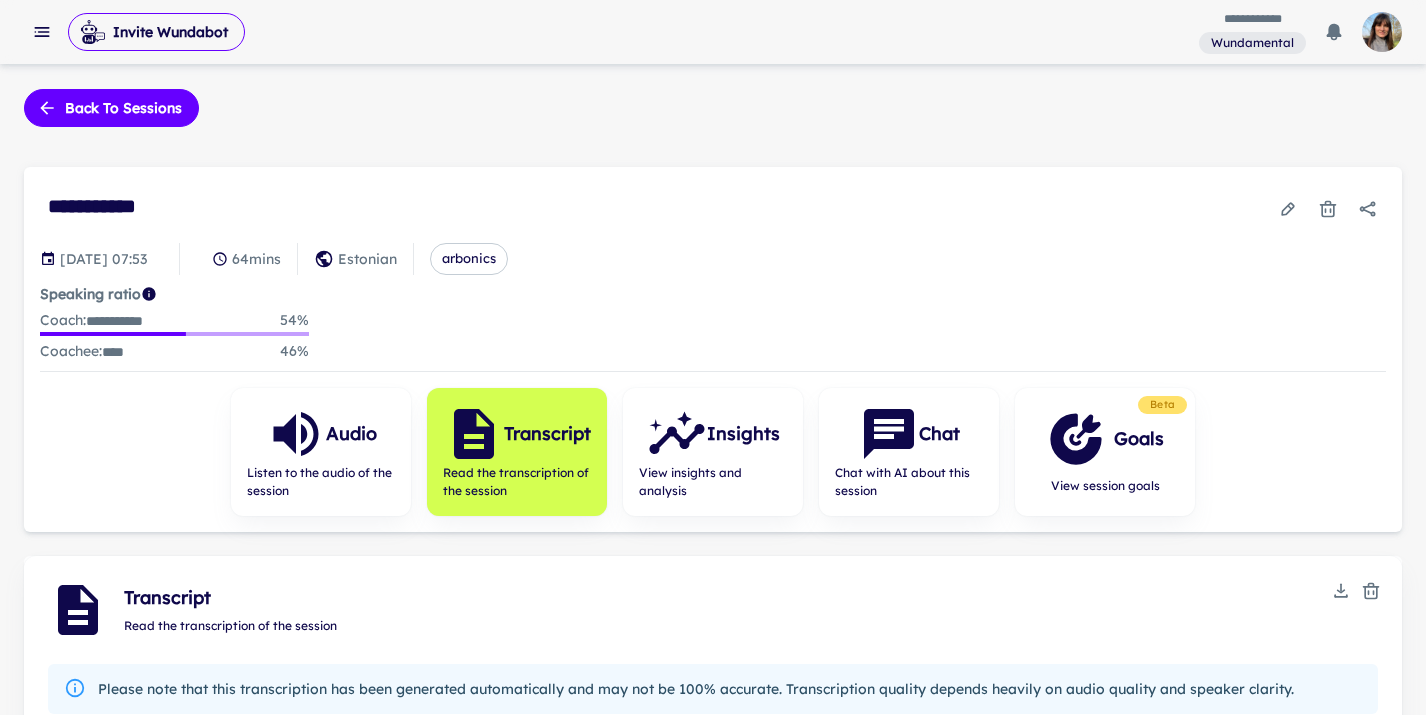 type 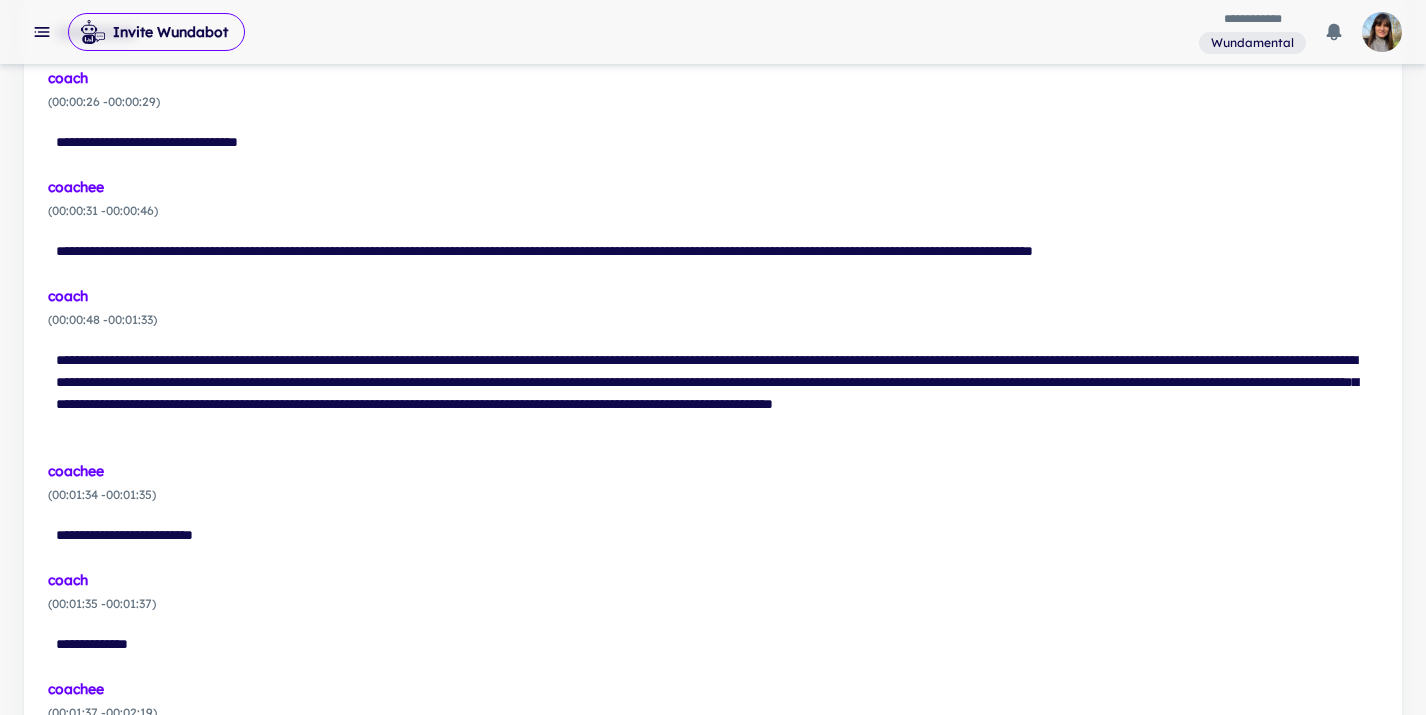 scroll, scrollTop: 0, scrollLeft: 0, axis: both 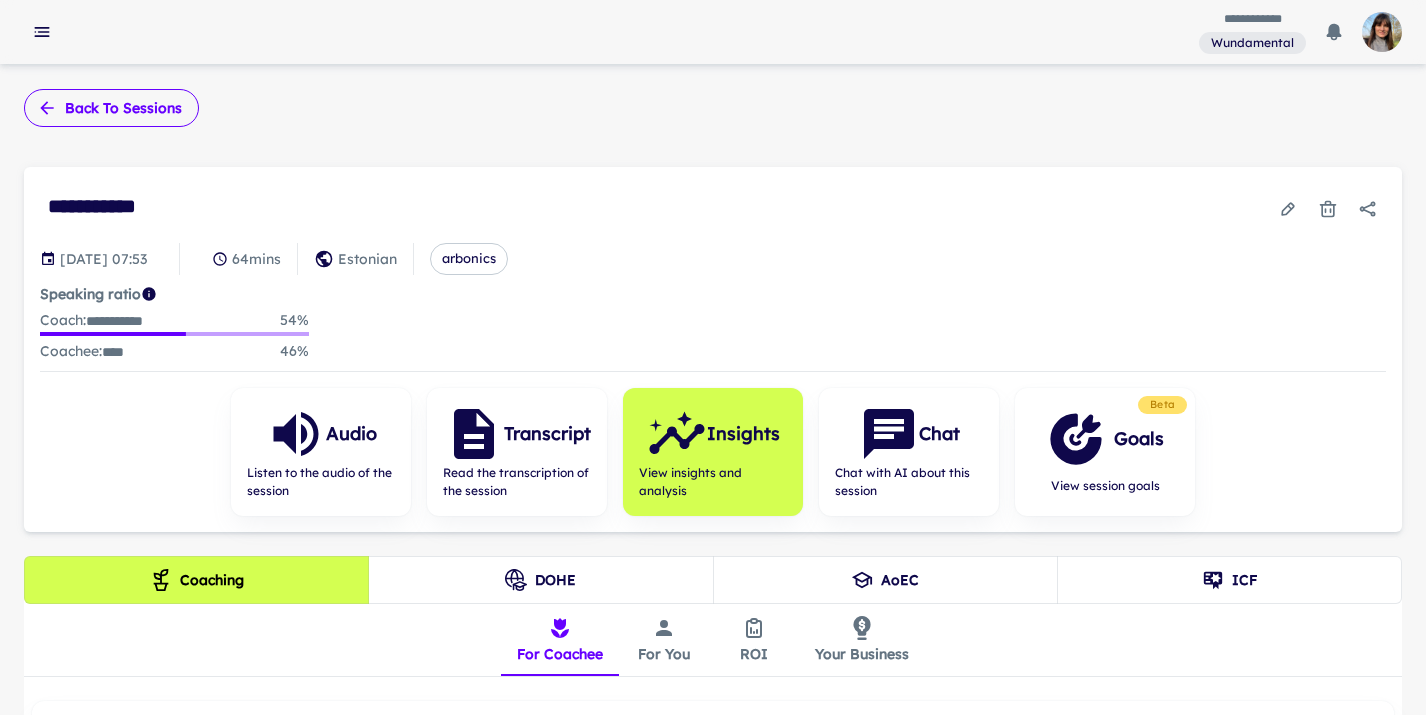 click on "Back to sessions" at bounding box center [111, 108] 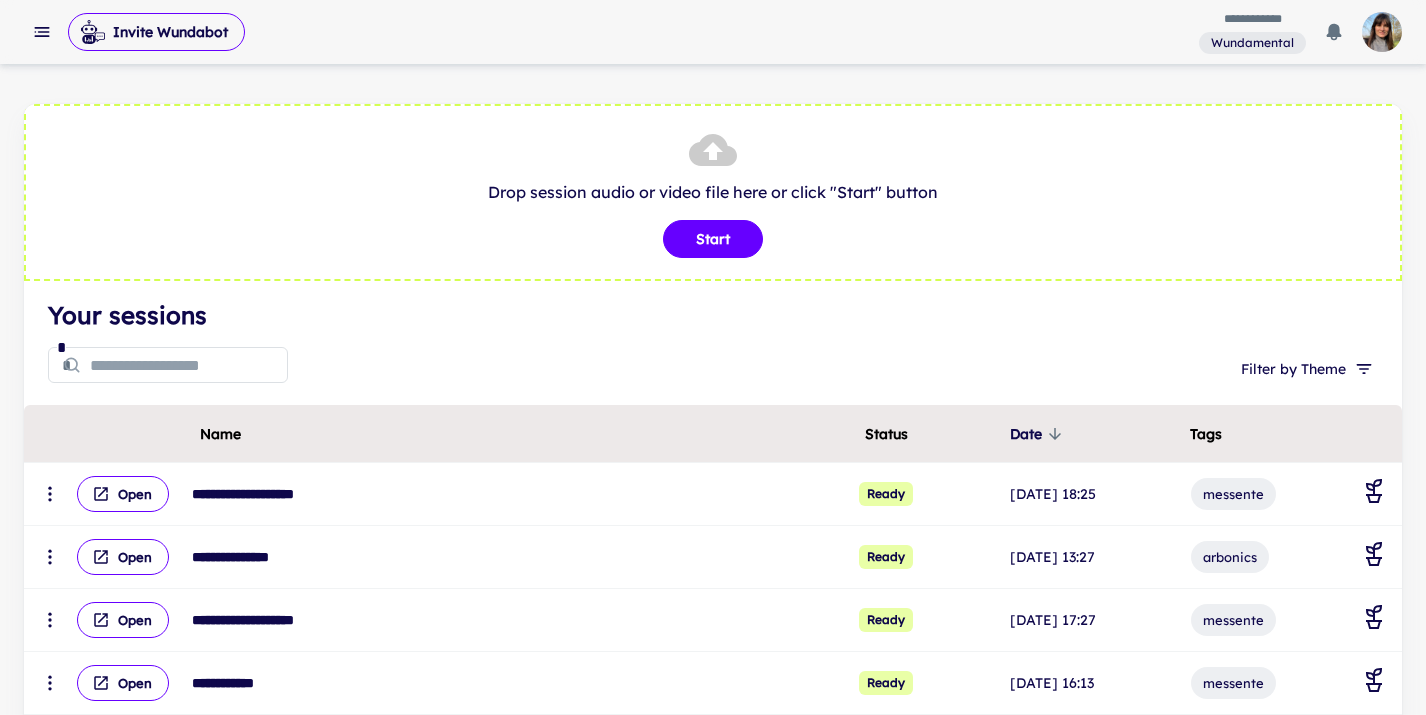 click at bounding box center (189, 365) 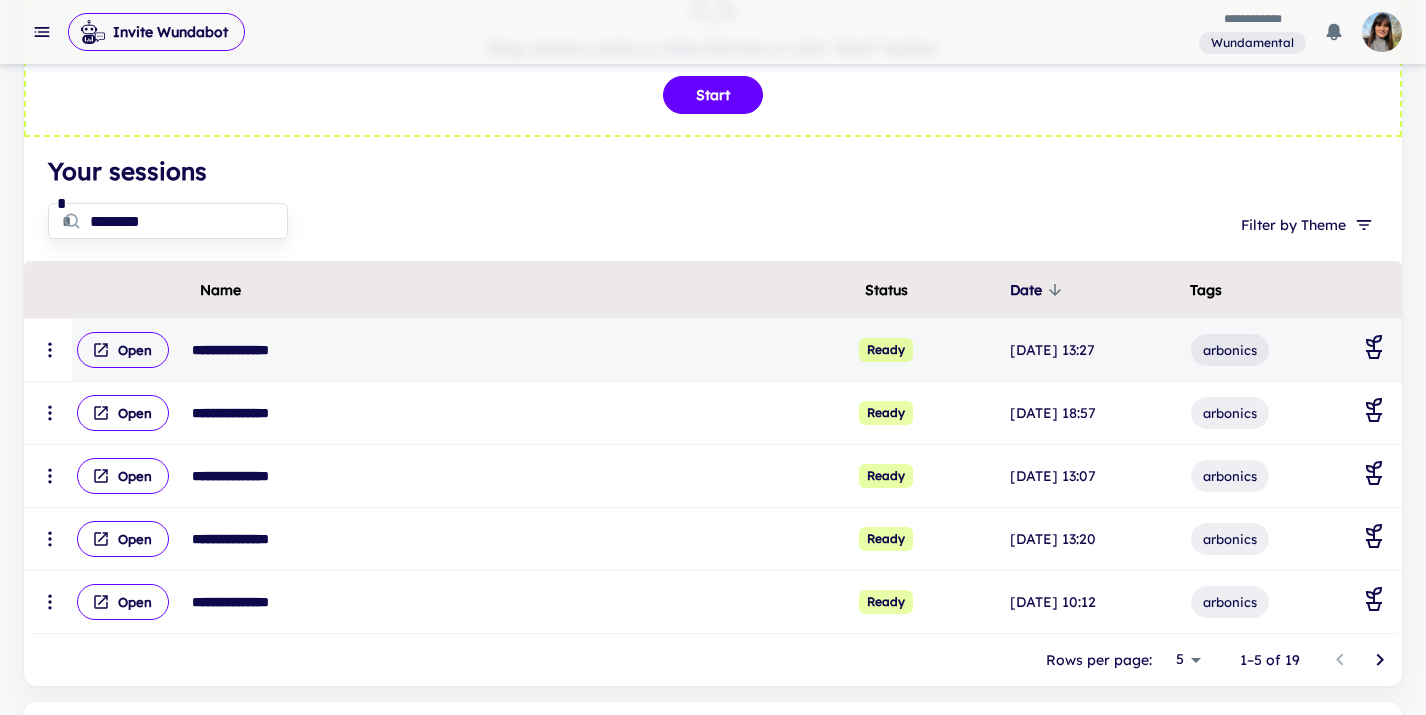 scroll, scrollTop: 155, scrollLeft: 0, axis: vertical 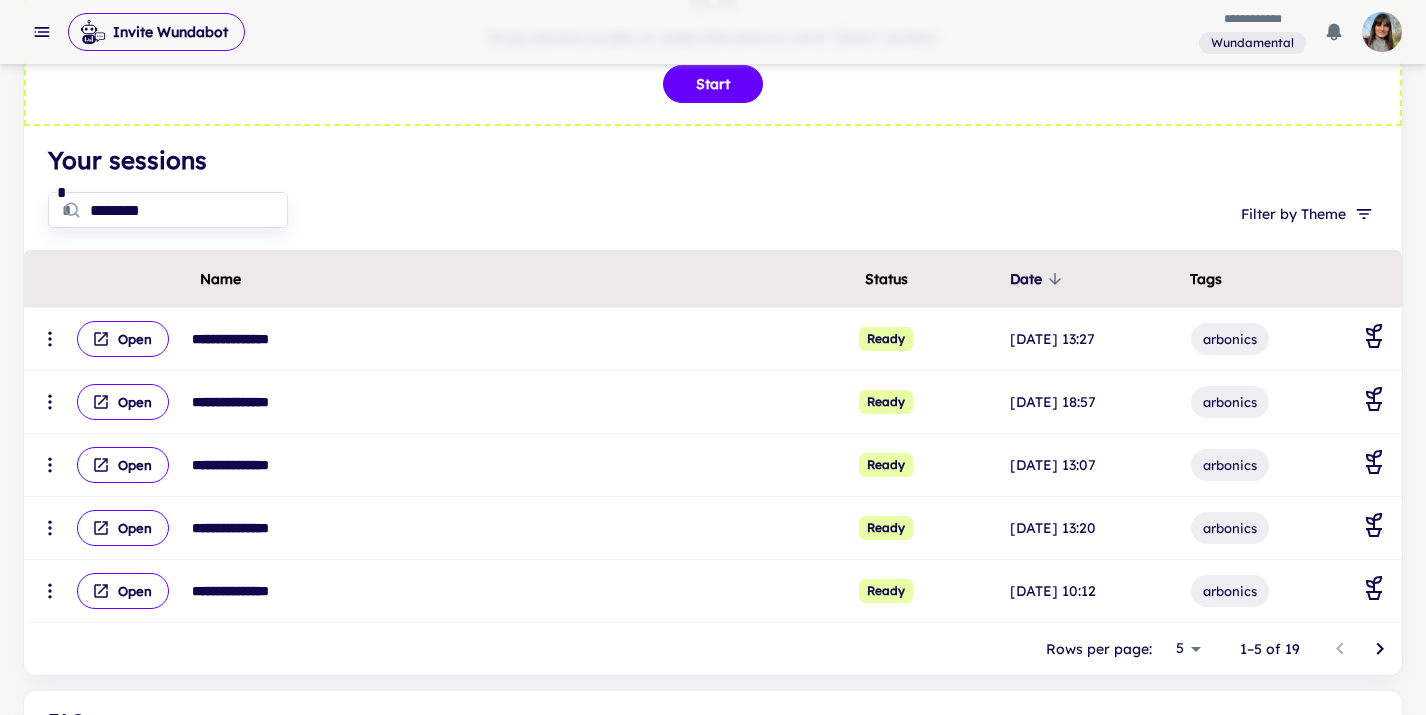type on "********" 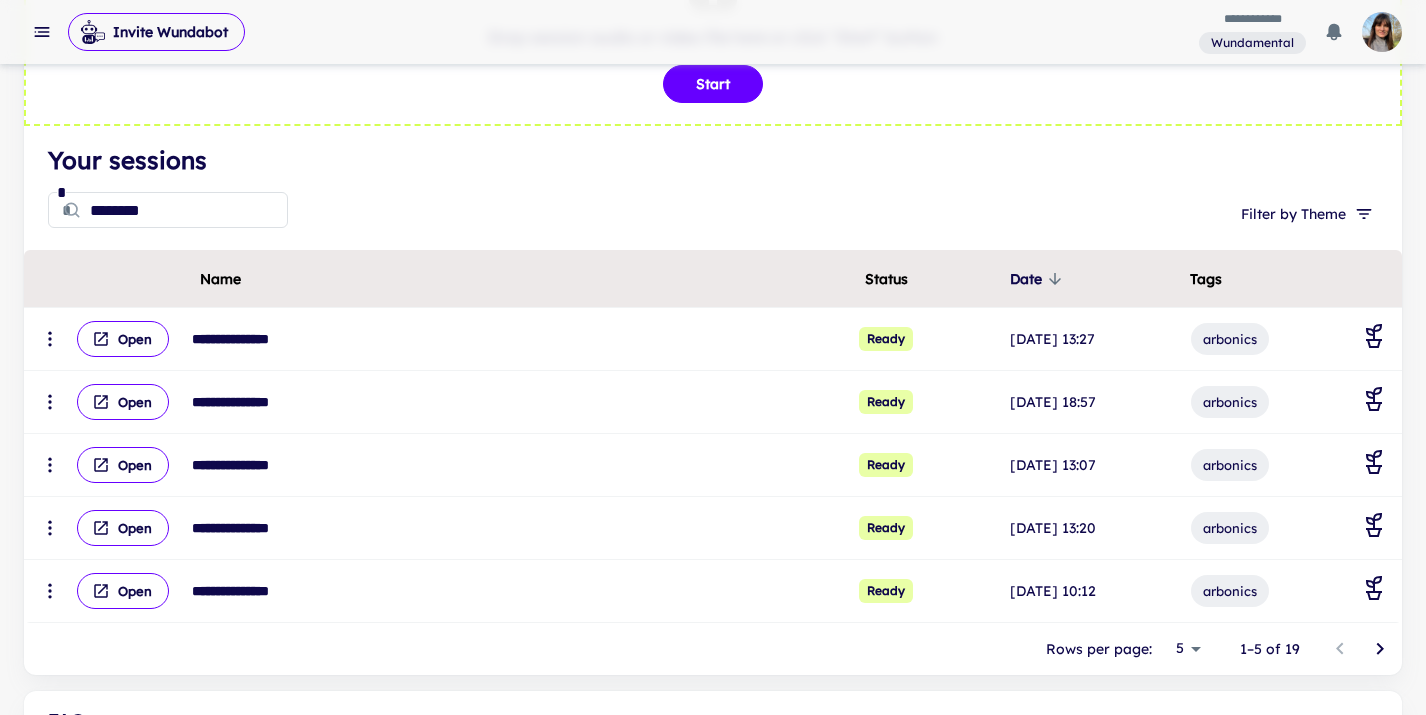 click on "Rows per page:" at bounding box center (1099, 649) 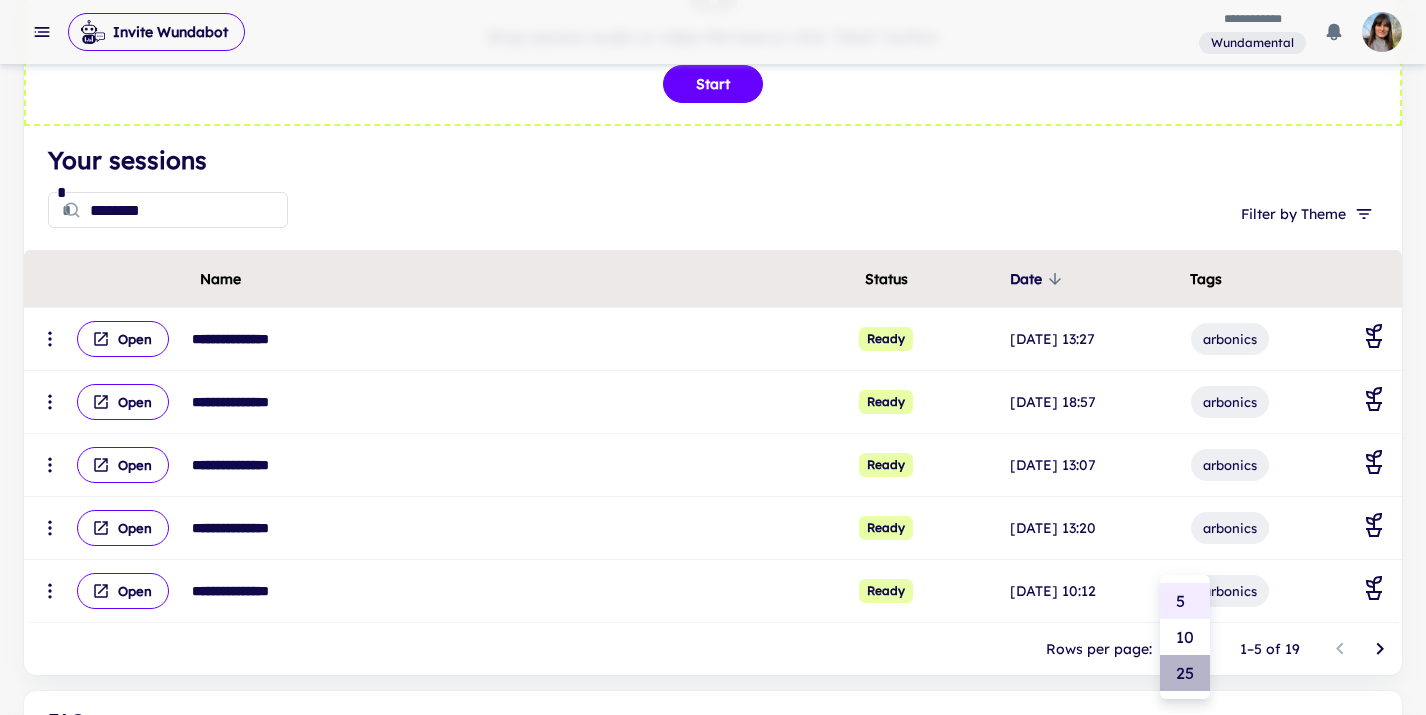 click on "25" at bounding box center (1185, 673) 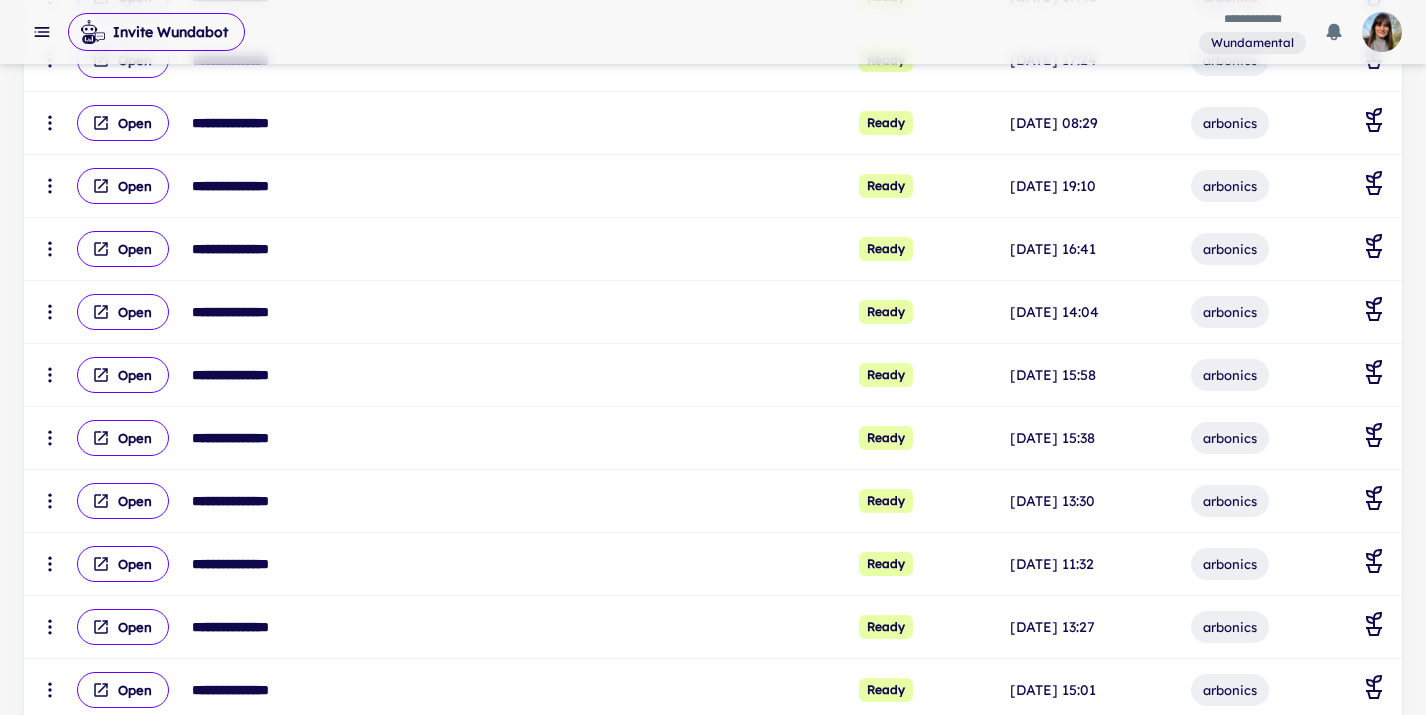 scroll, scrollTop: 814, scrollLeft: 0, axis: vertical 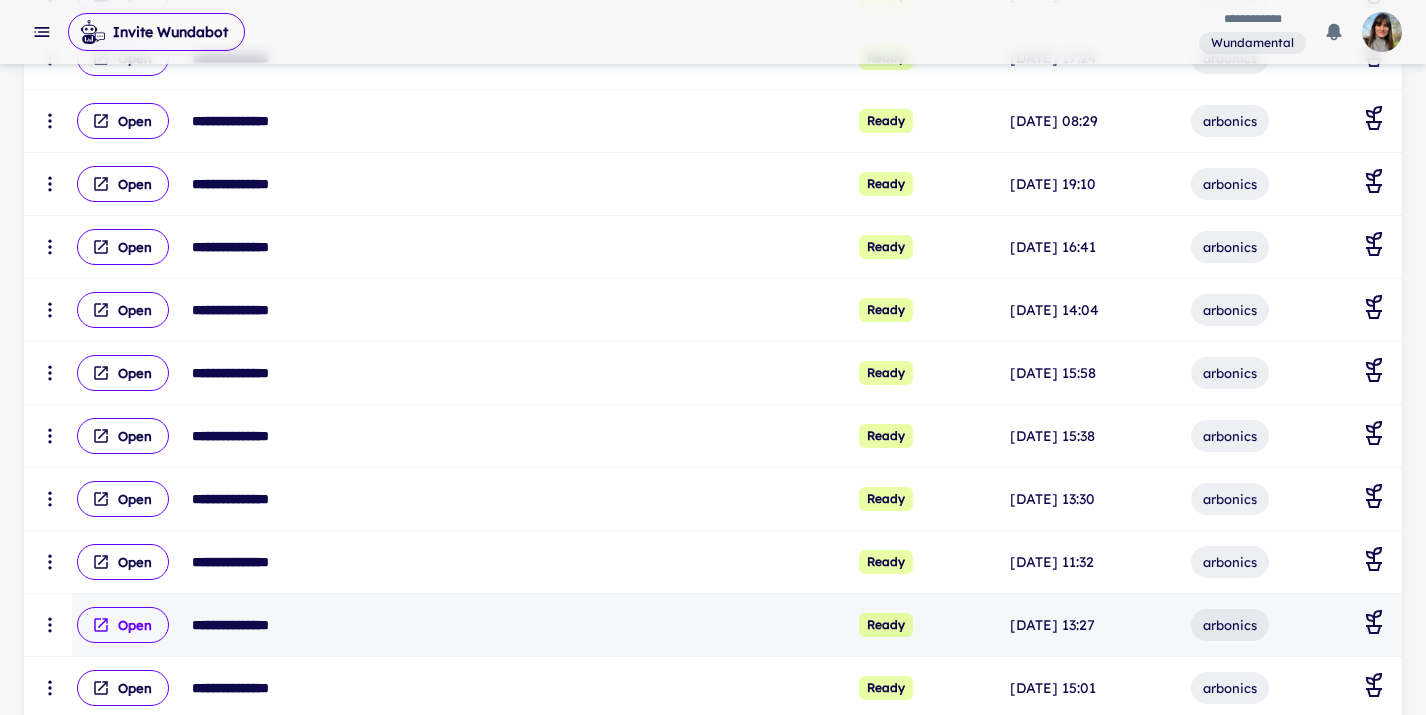 click on "Open" at bounding box center (123, 625) 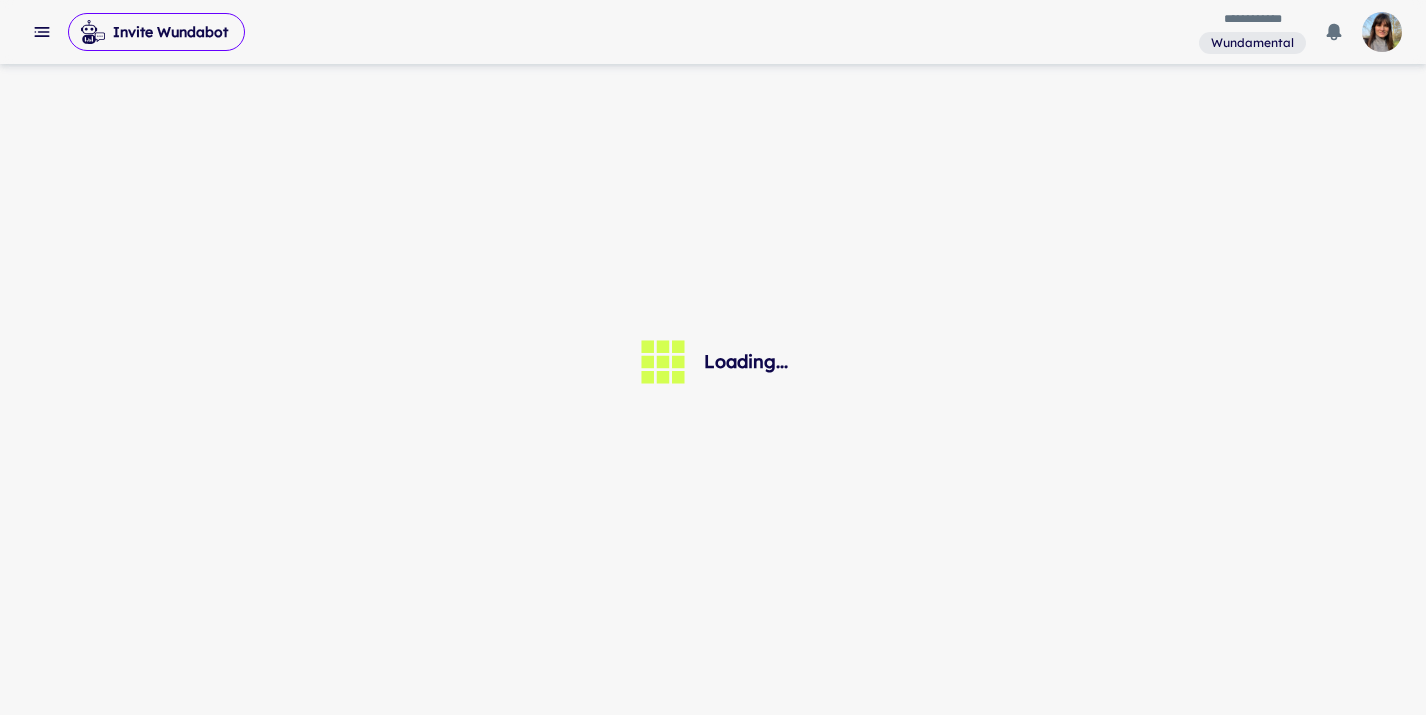 scroll, scrollTop: 0, scrollLeft: 0, axis: both 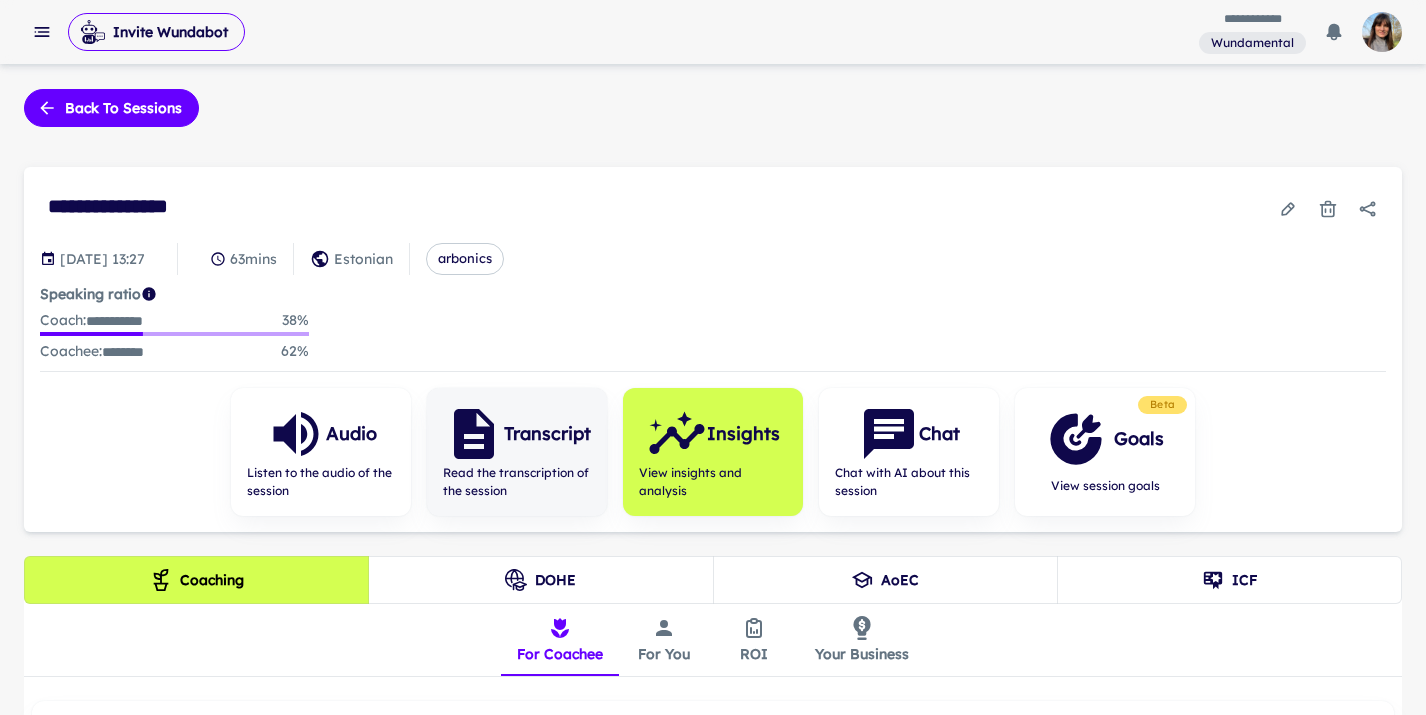 click on "Transcript" at bounding box center [547, 434] 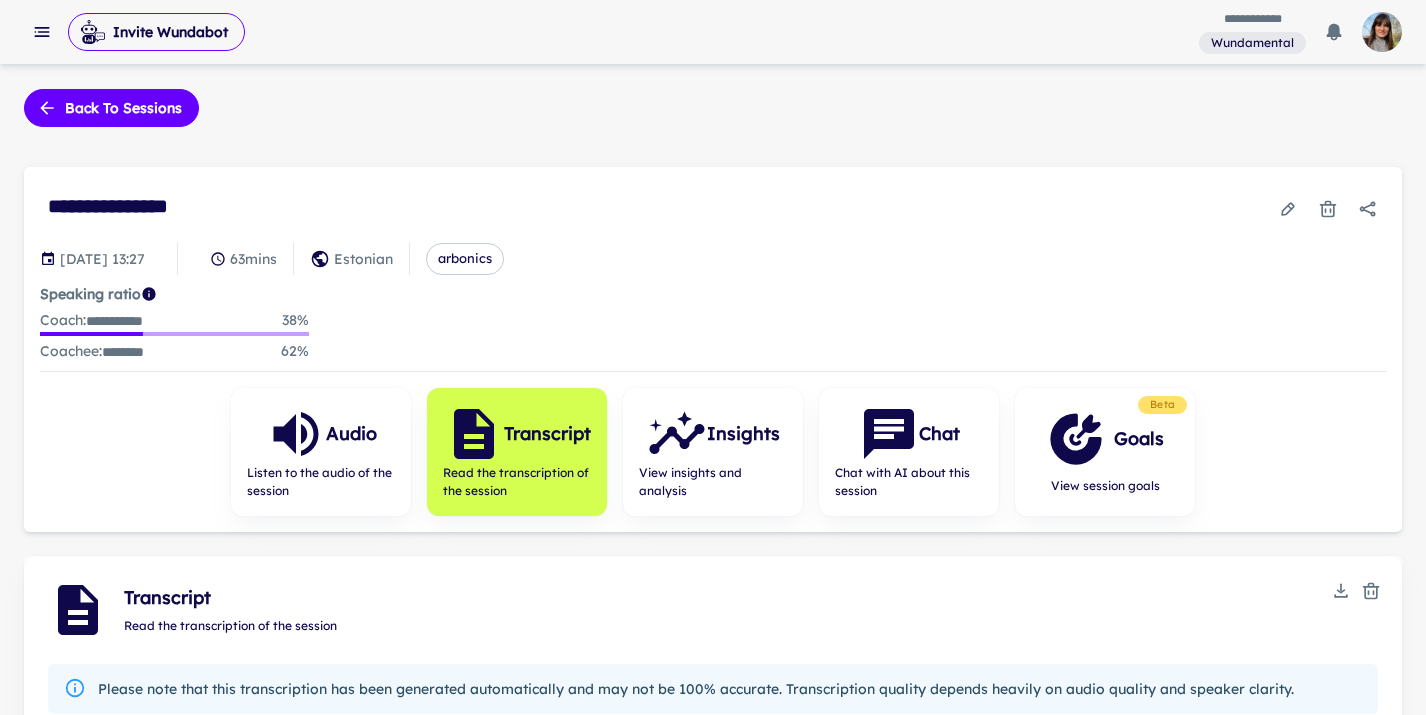type 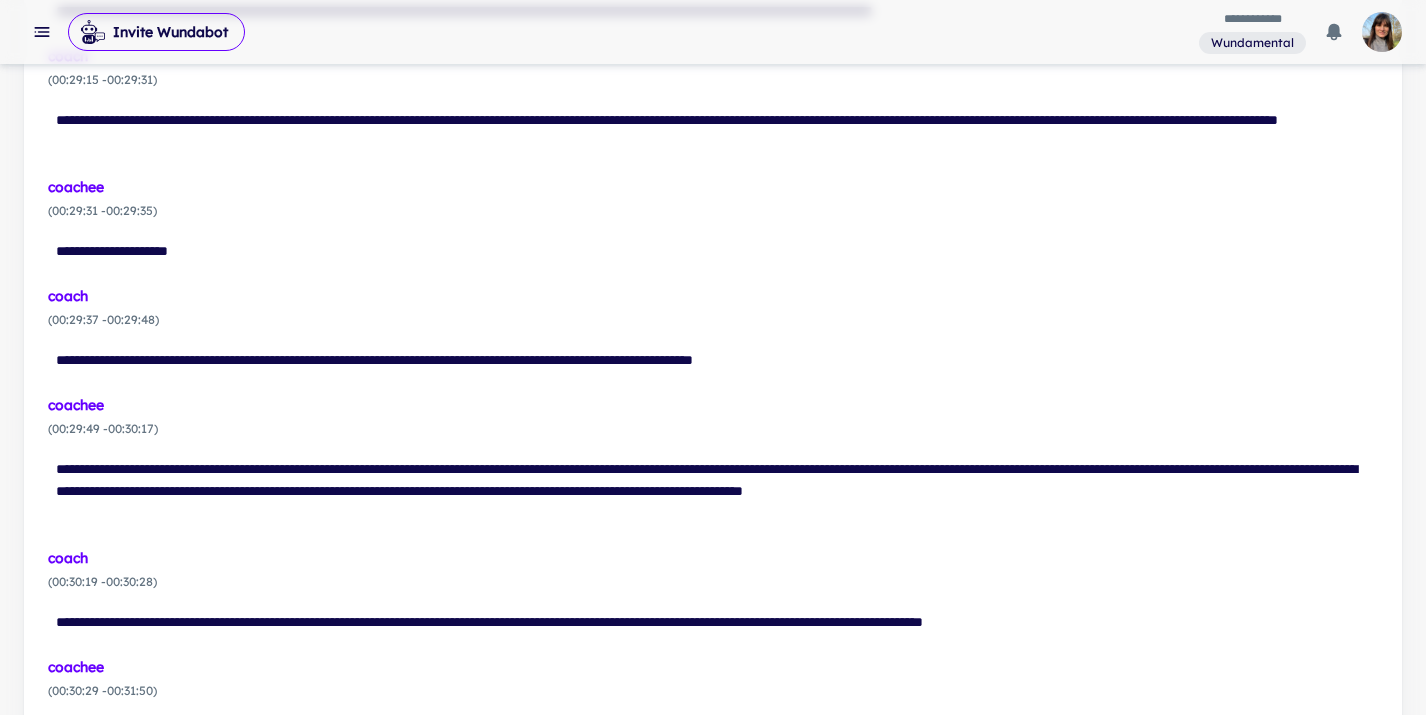 scroll, scrollTop: 2169, scrollLeft: 0, axis: vertical 